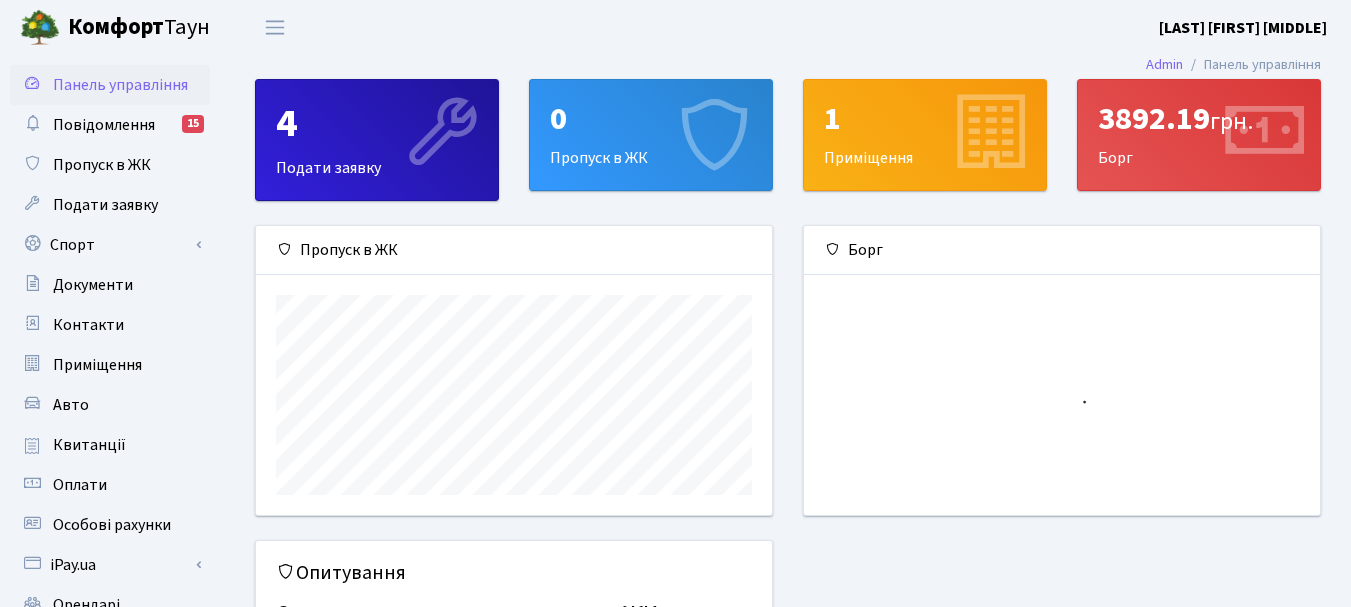 scroll, scrollTop: 0, scrollLeft: 0, axis: both 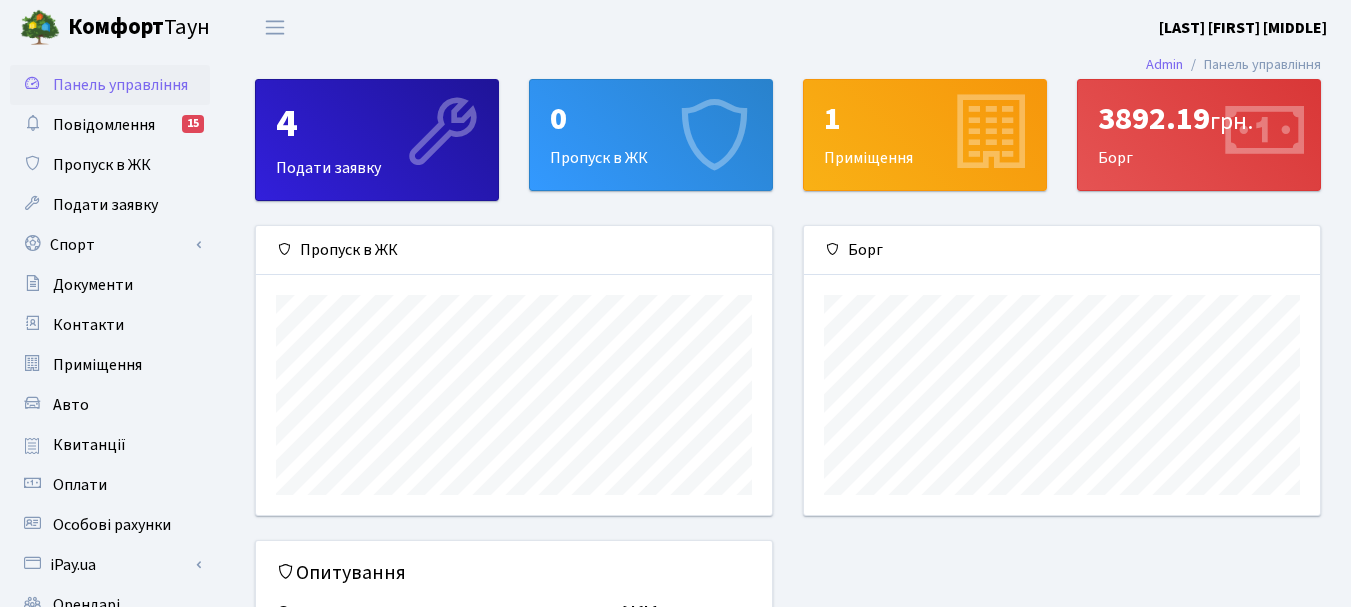 click on "0
Пропуск в ЖК" at bounding box center (651, 135) 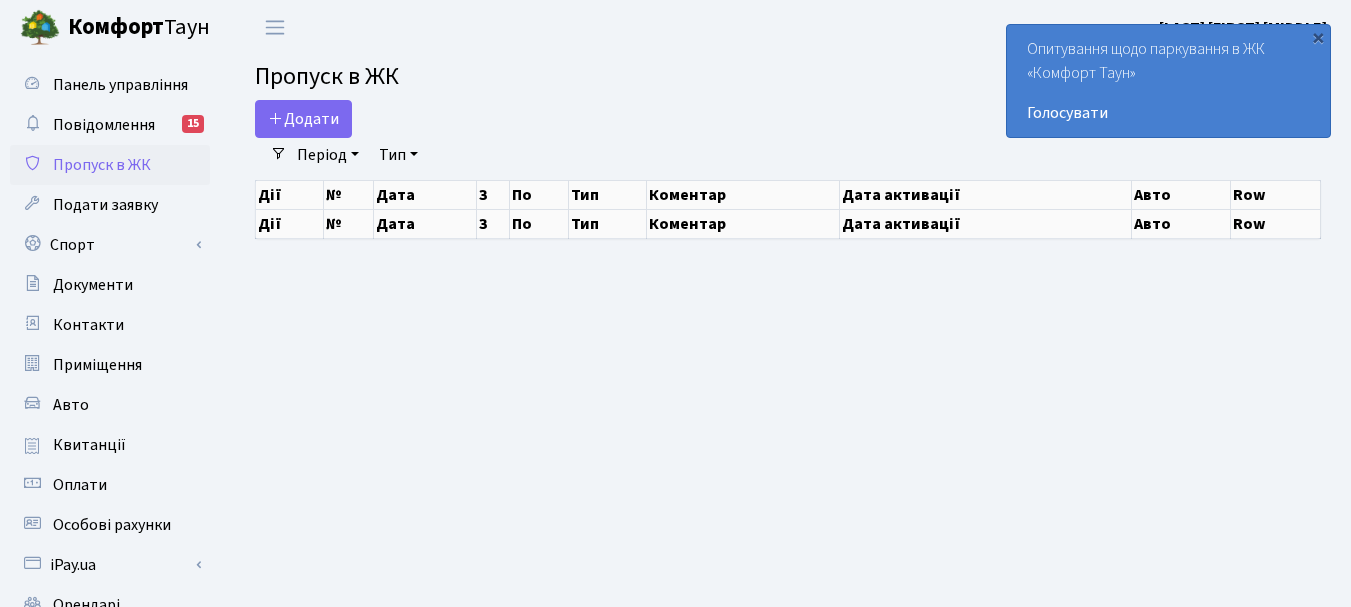 scroll, scrollTop: 0, scrollLeft: 0, axis: both 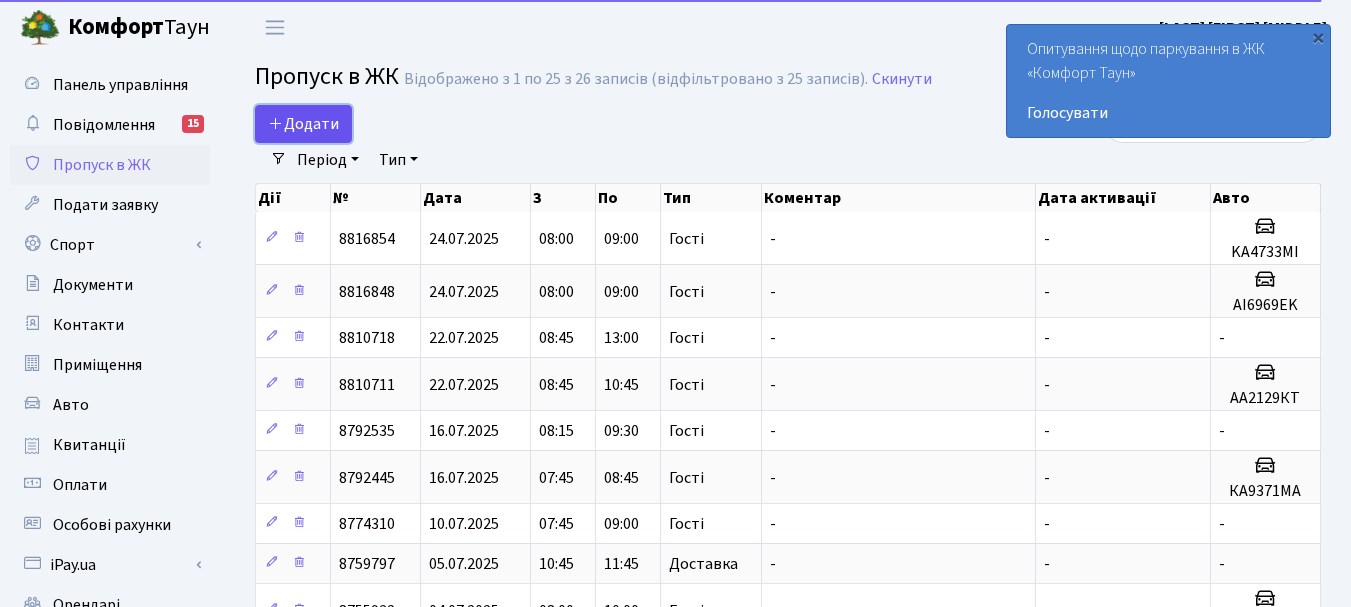 click on "Додати" at bounding box center (303, 124) 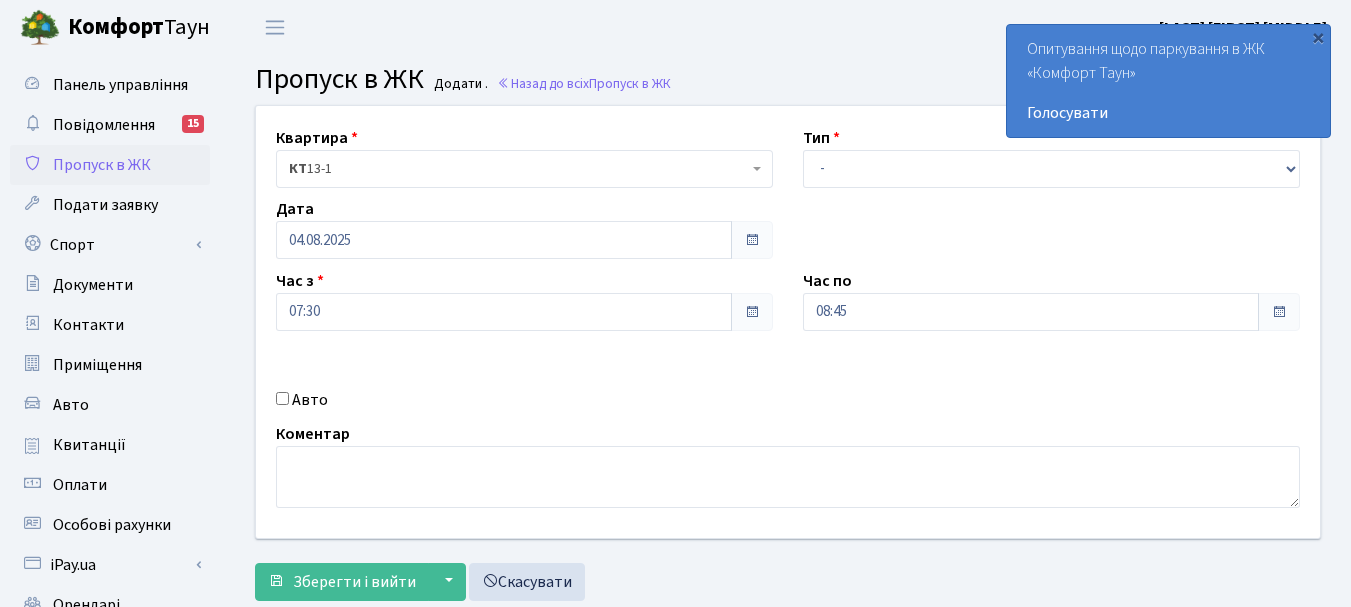 scroll, scrollTop: 0, scrollLeft: 0, axis: both 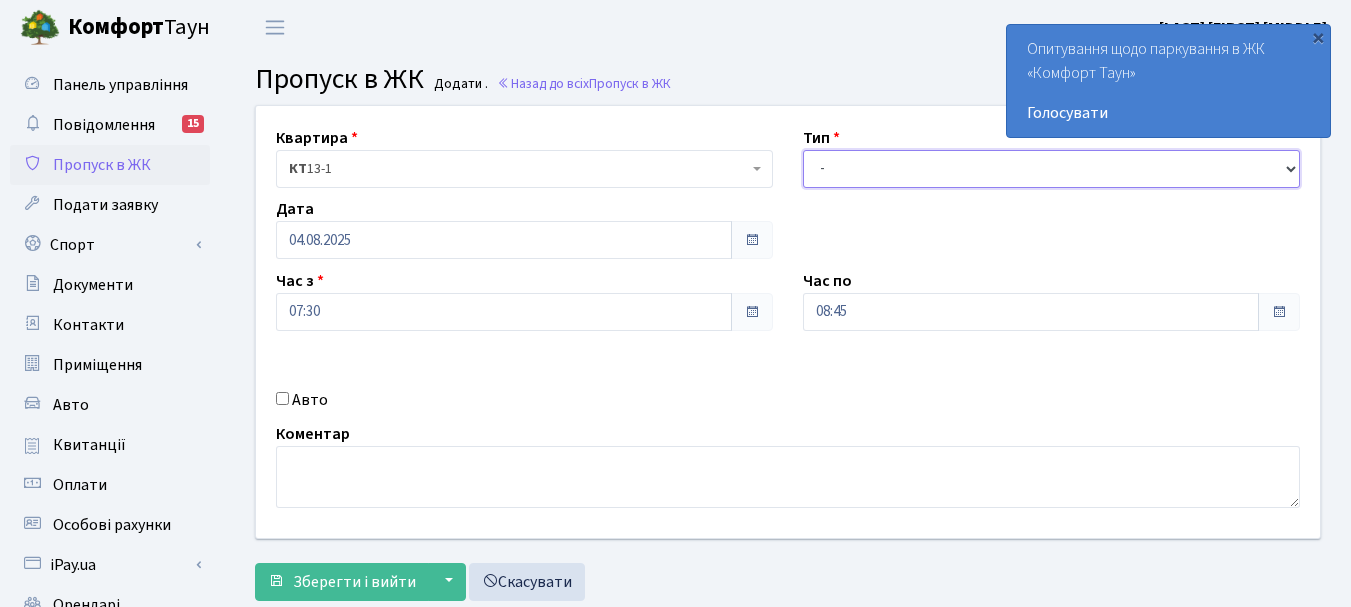 click on "-
Доставка
Таксі
Гості
Сервіс" at bounding box center (1051, 169) 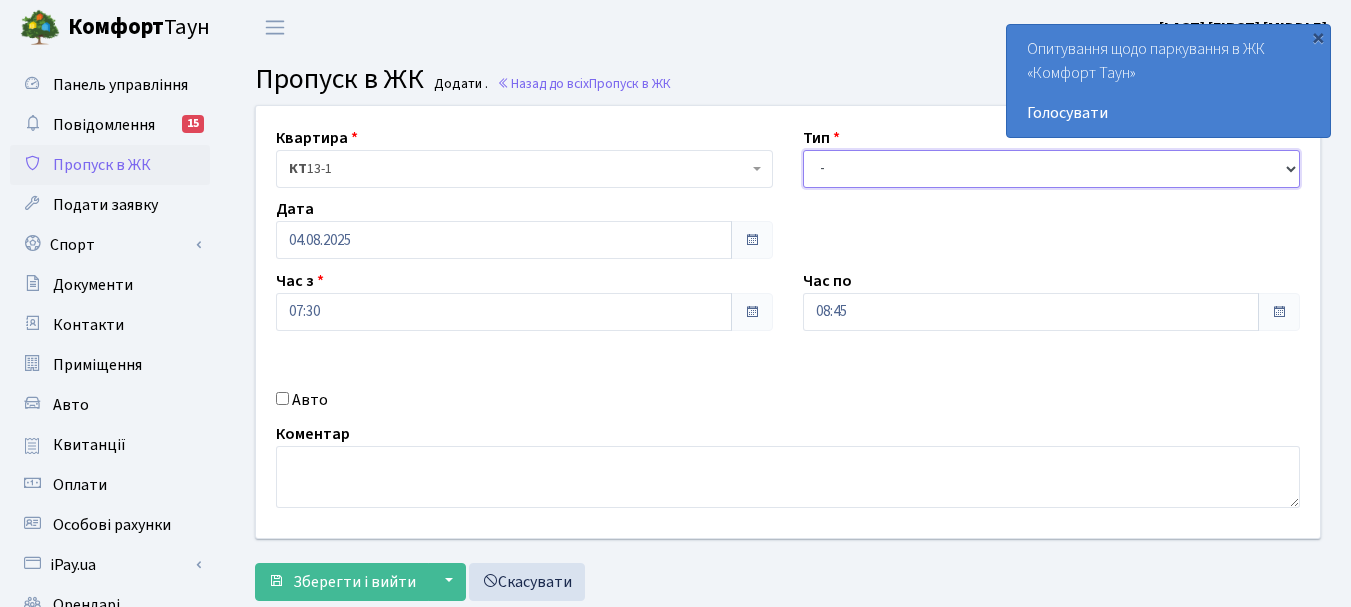 select on "3" 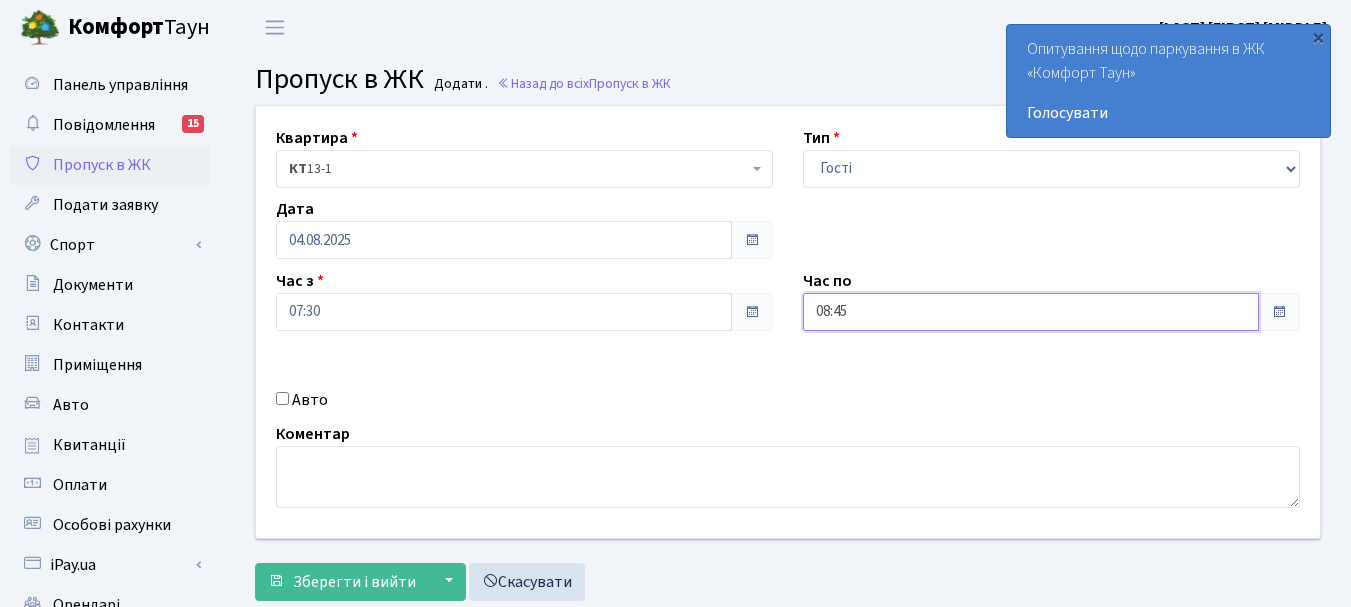 click on "08:45" at bounding box center [1031, 312] 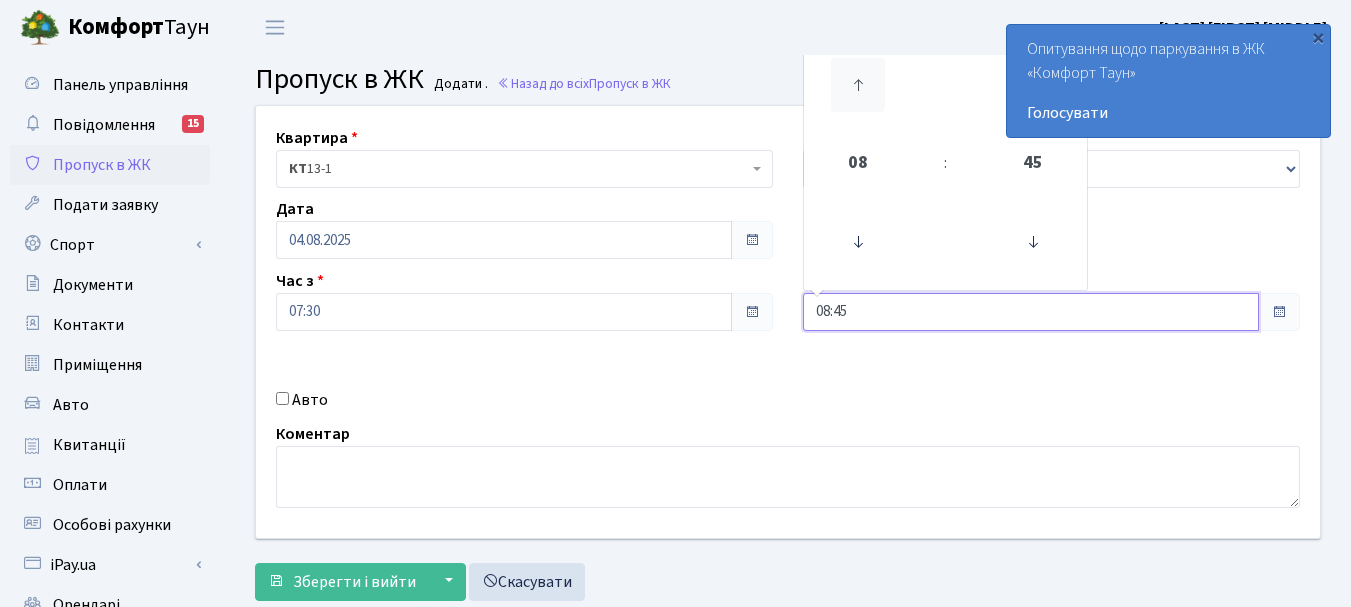 click at bounding box center [858, 85] 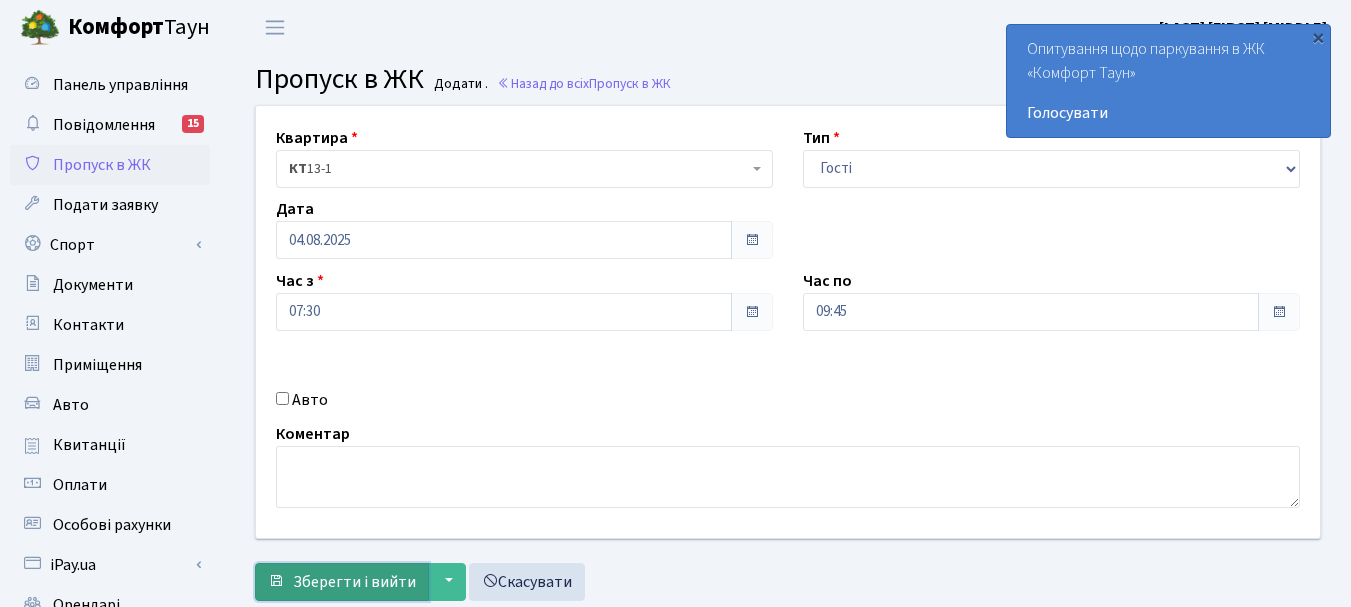 click on "Зберегти і вийти" at bounding box center (354, 582) 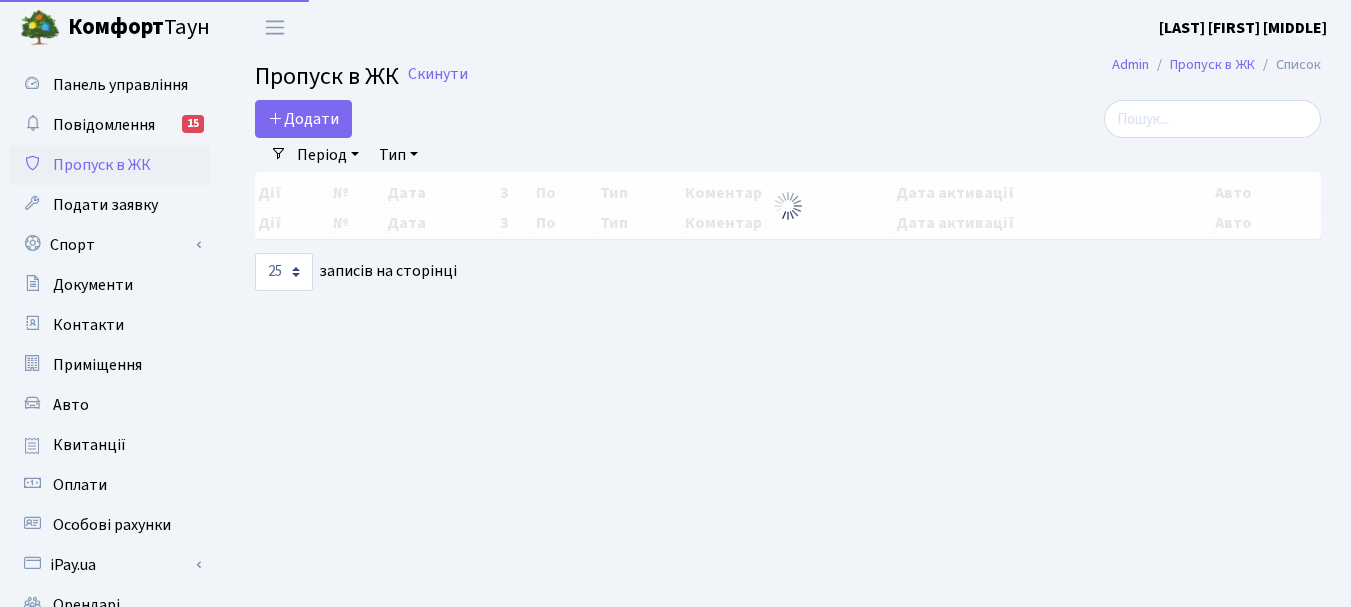 select on "25" 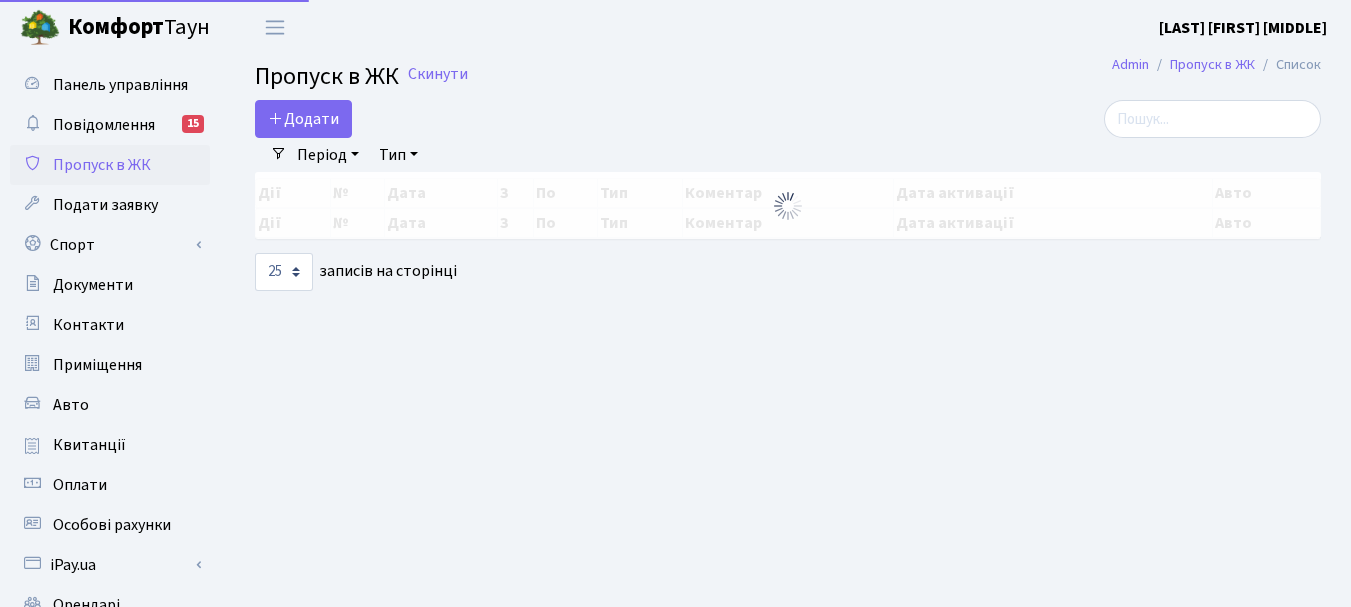 scroll, scrollTop: 0, scrollLeft: 0, axis: both 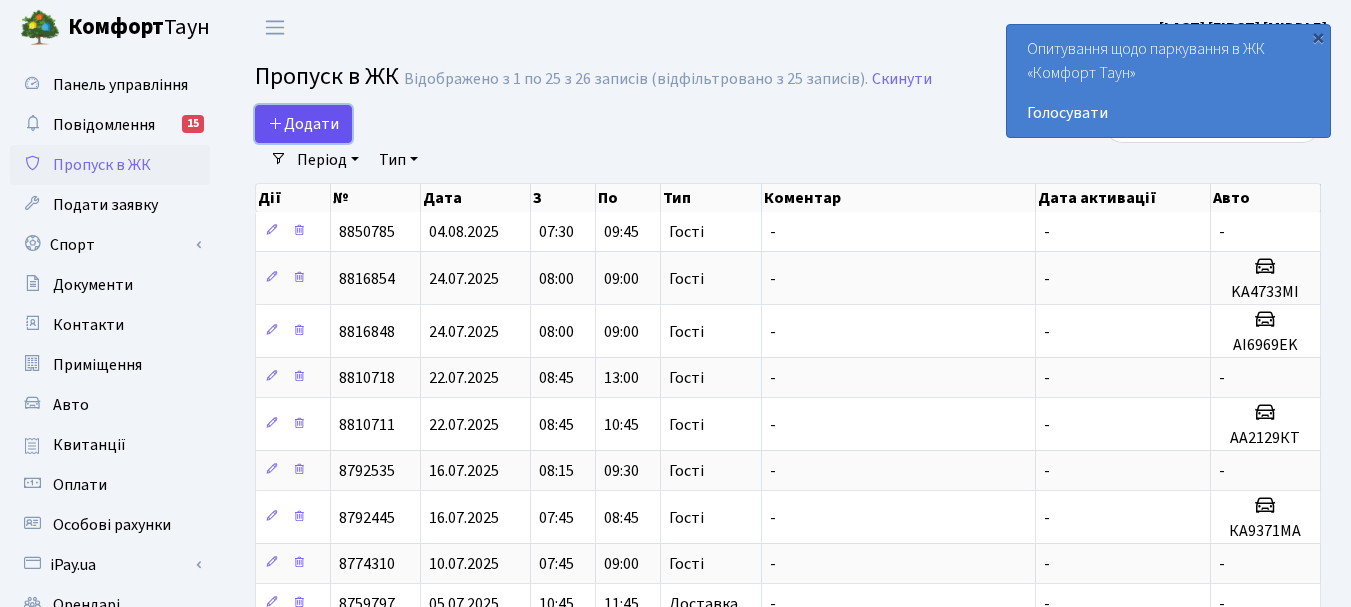 click on "Додати" at bounding box center [303, 124] 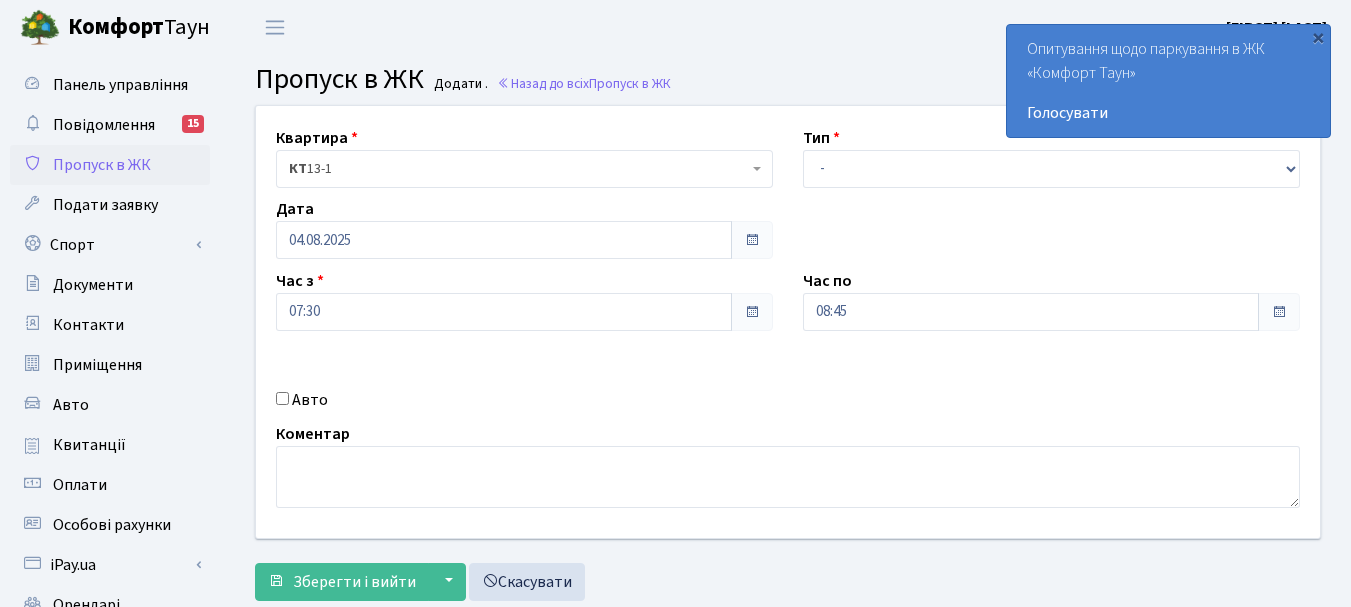 scroll, scrollTop: 0, scrollLeft: 0, axis: both 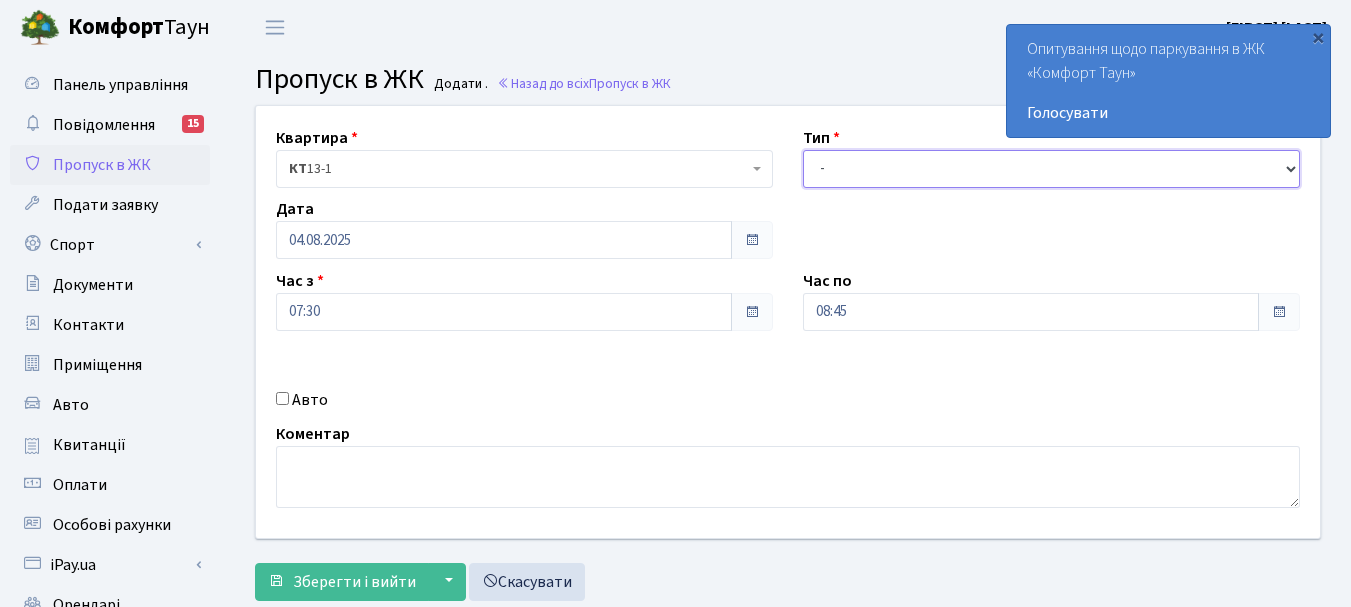 click on "-
Доставка
Таксі
Гості
Сервіс" at bounding box center [1051, 169] 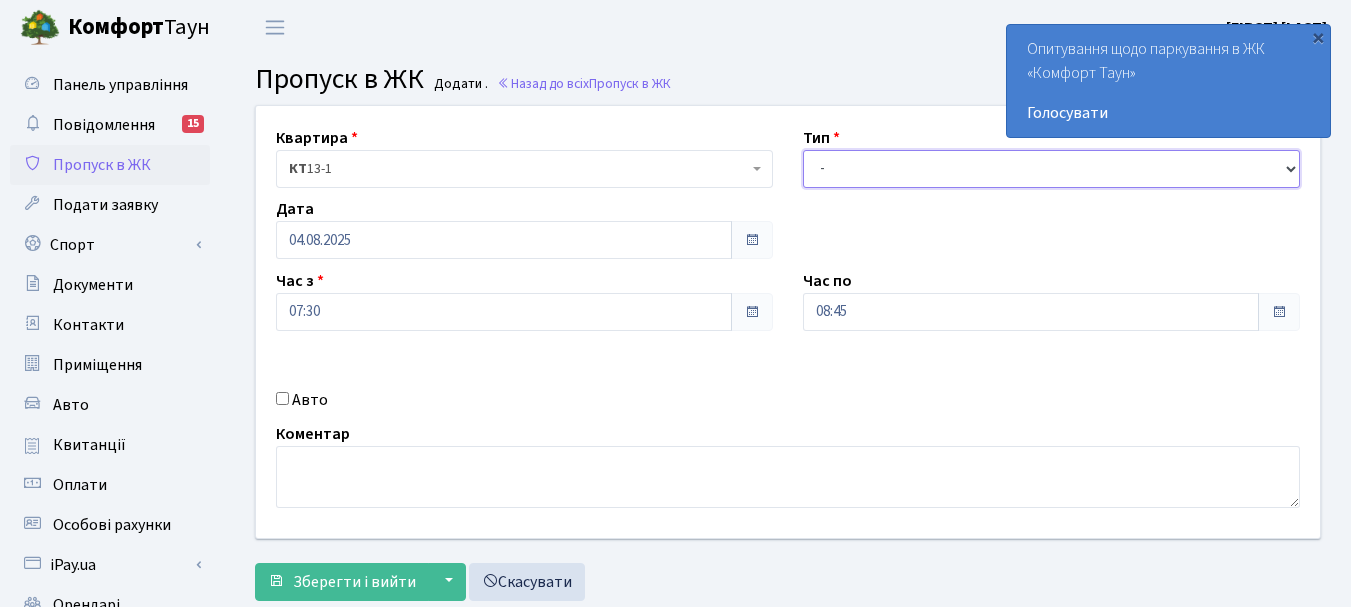 select on "3" 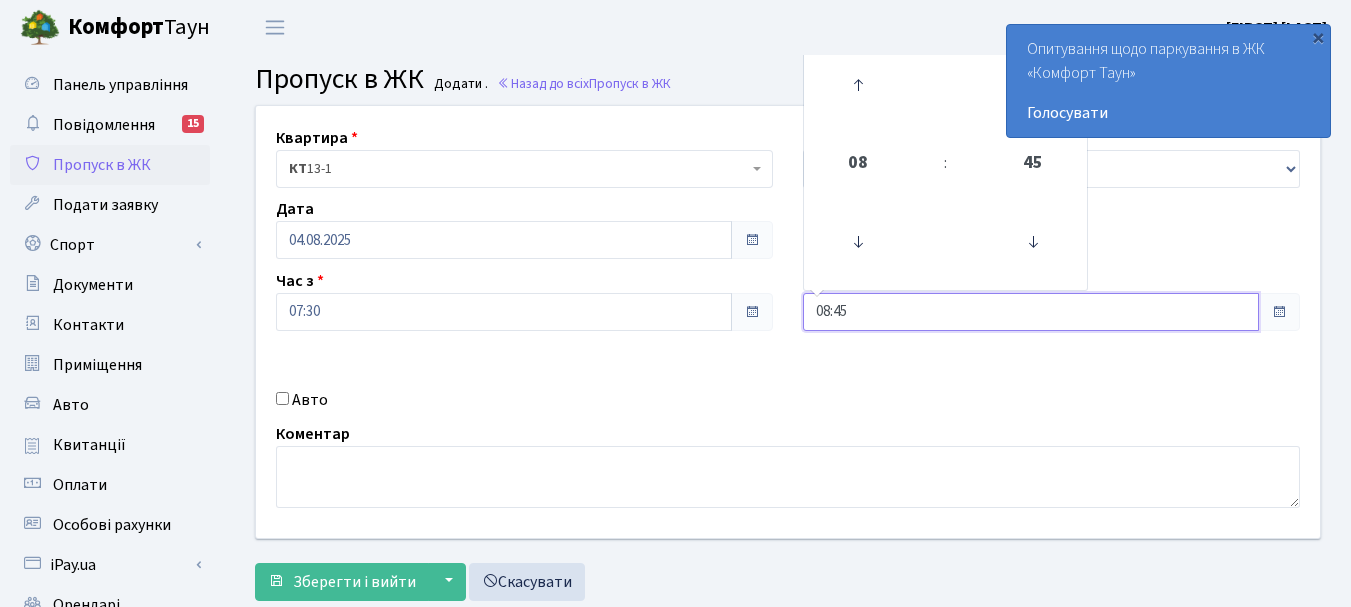 click on "08:45" at bounding box center [1031, 312] 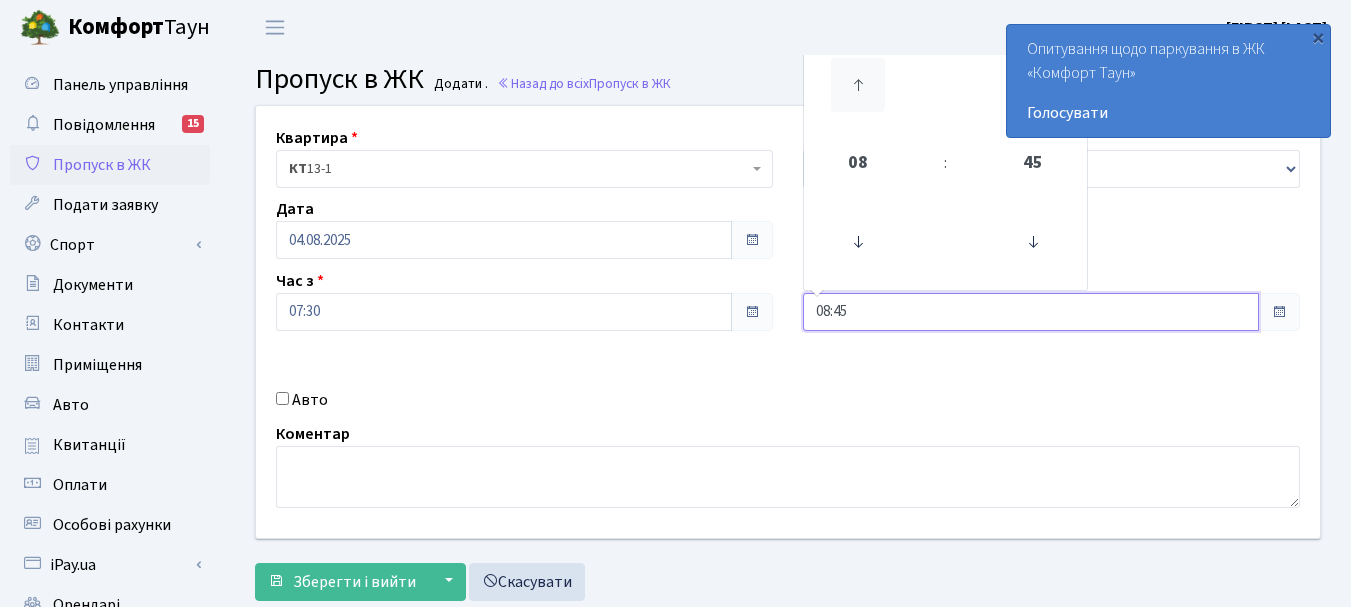 click at bounding box center (858, 85) 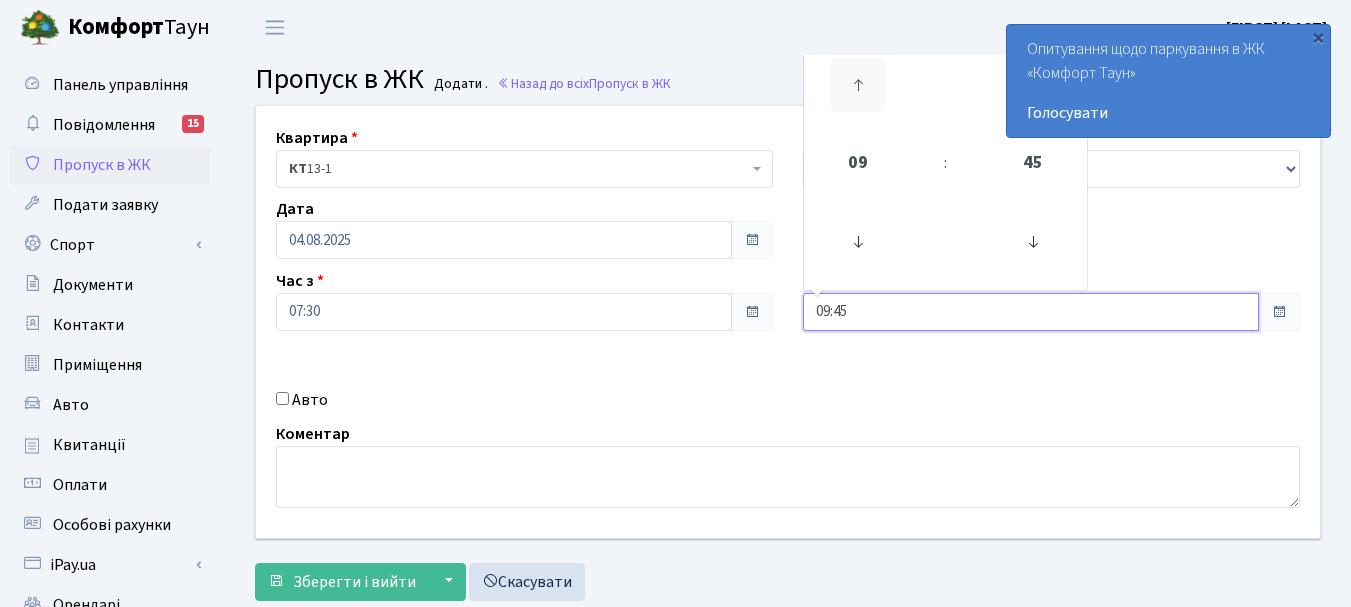 click at bounding box center (858, 85) 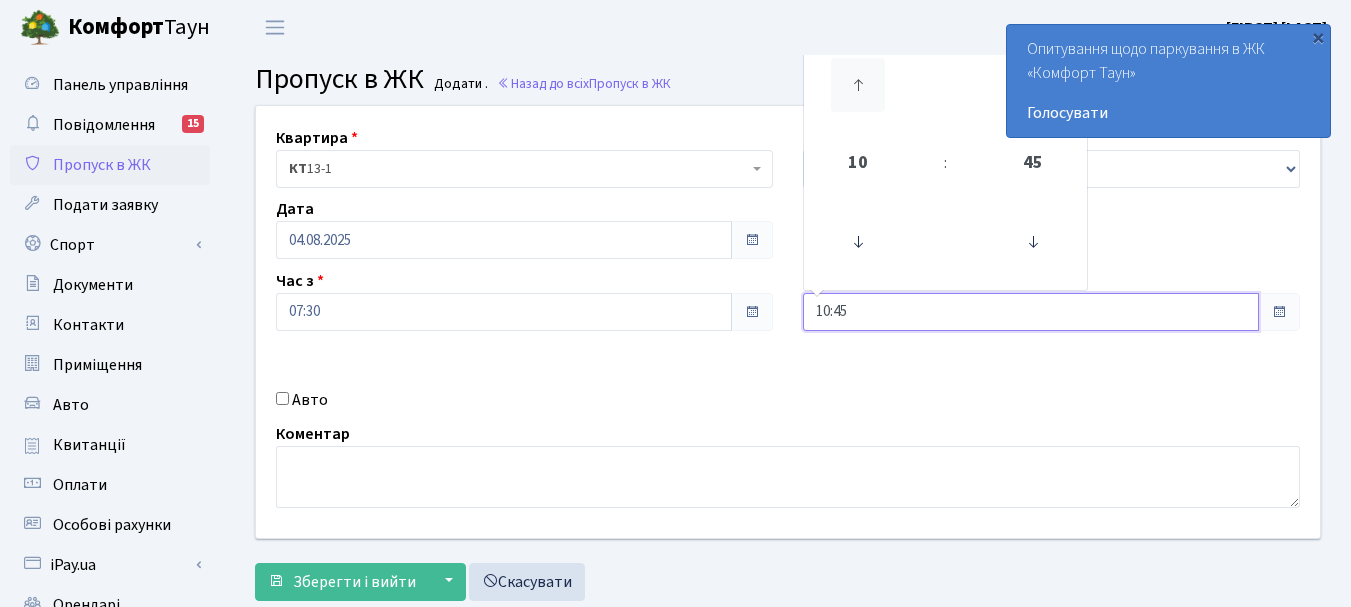 click at bounding box center (858, 85) 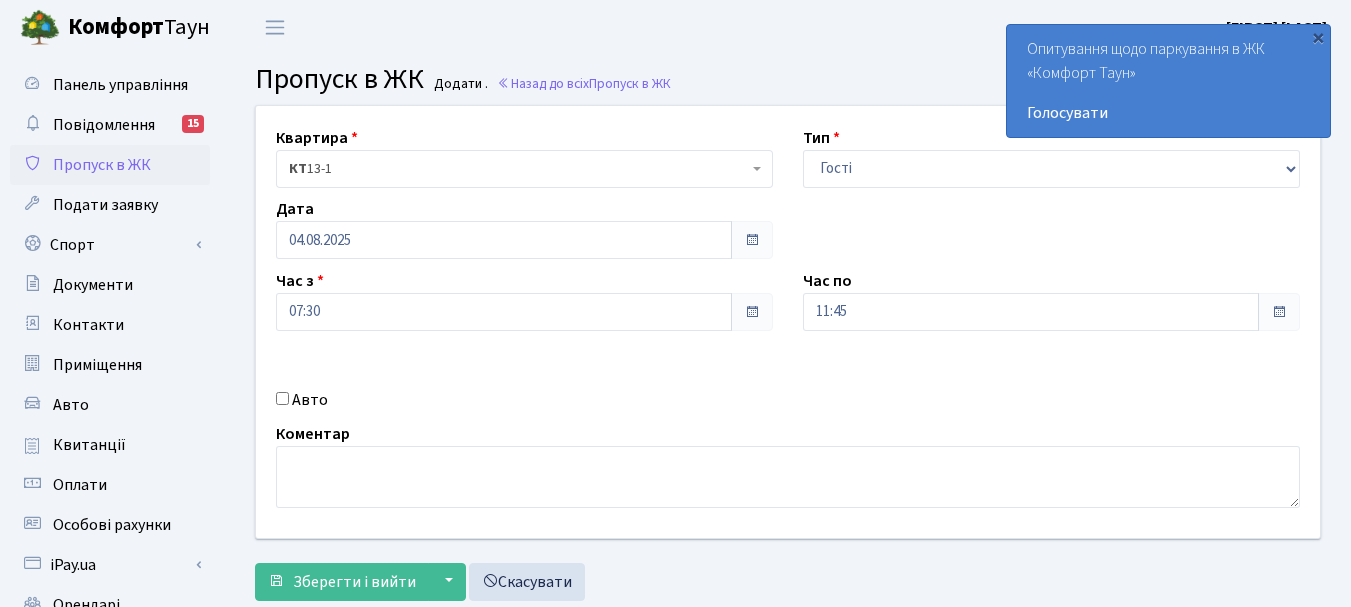 click on "Авто" at bounding box center [282, 398] 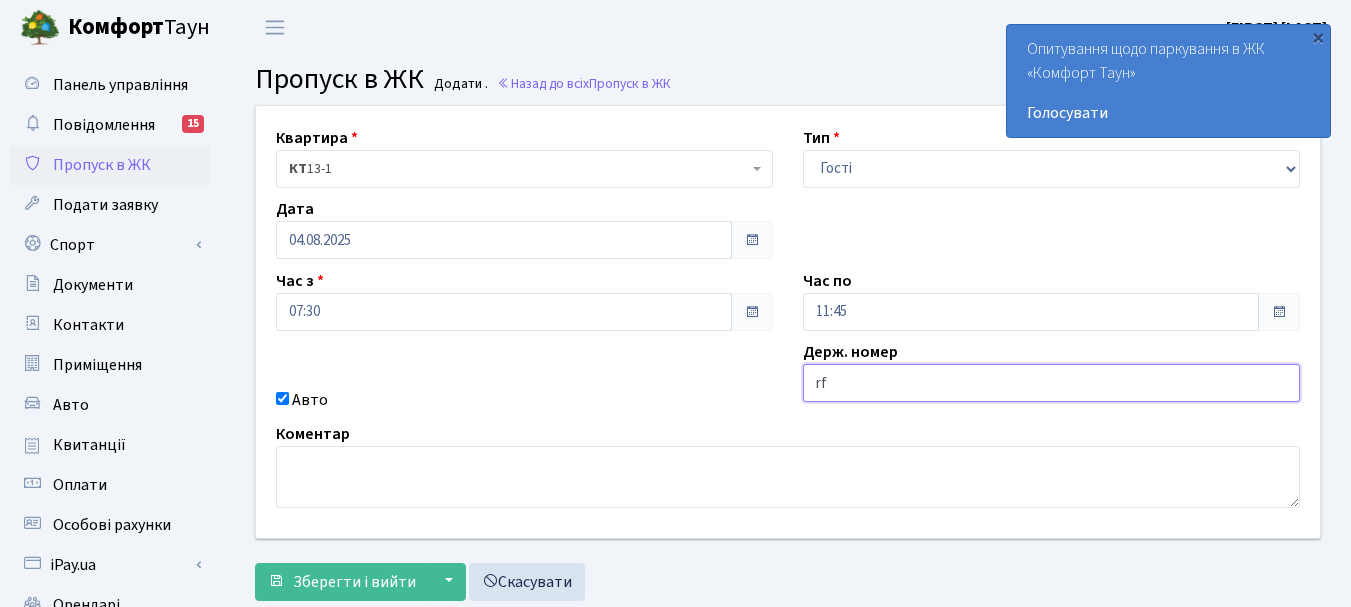type on "r" 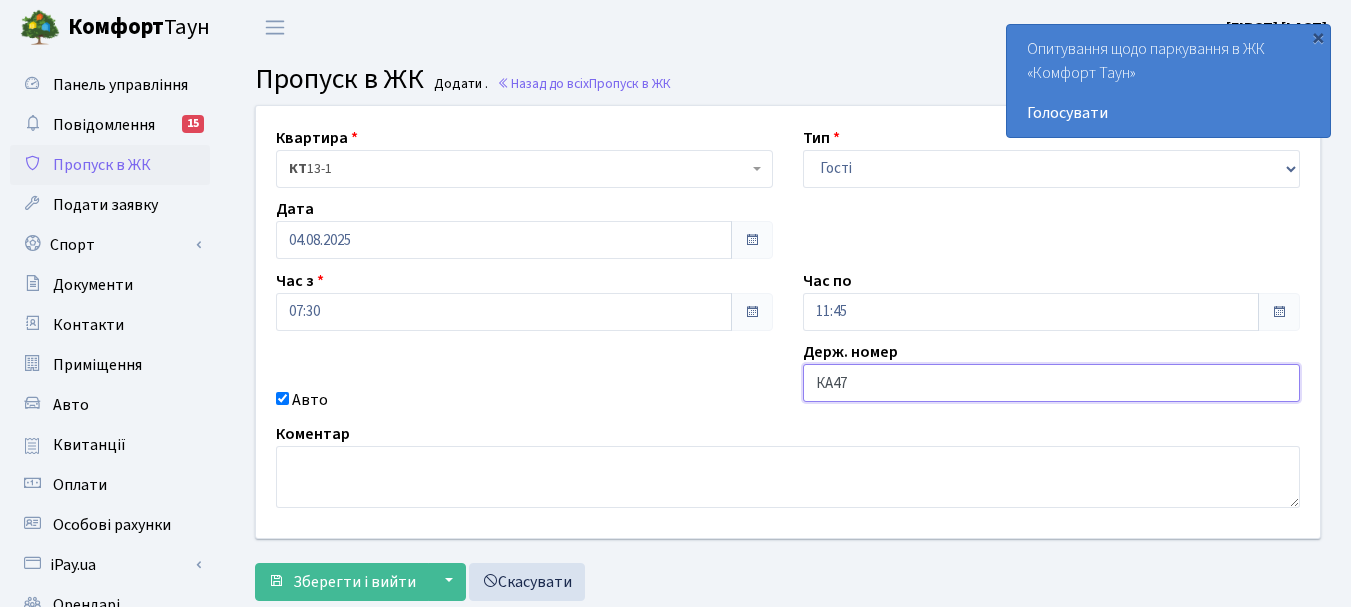 type on "КА4733МІ" 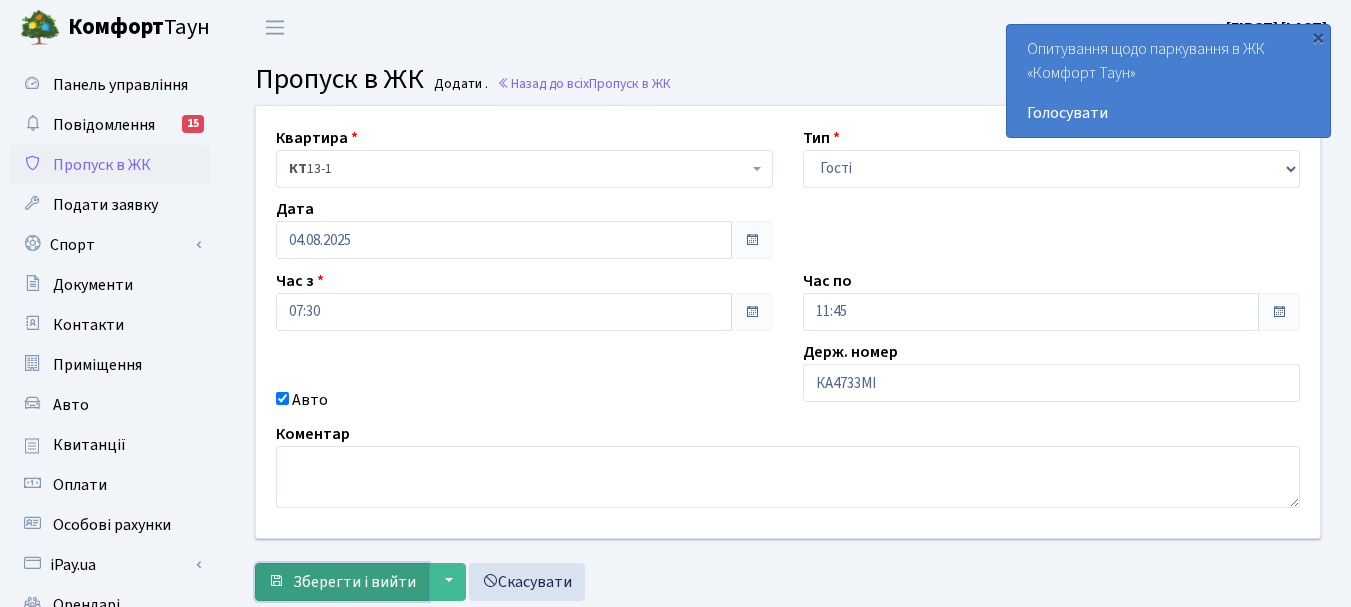 click on "Зберегти і вийти" at bounding box center (354, 582) 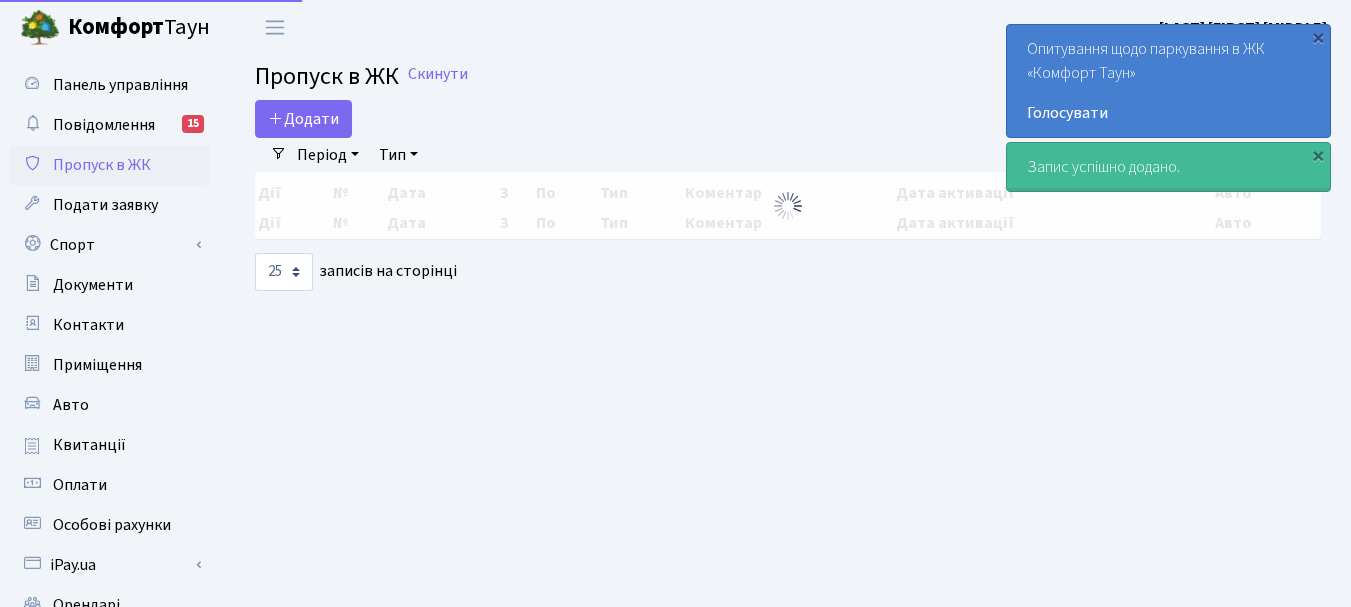 select on "25" 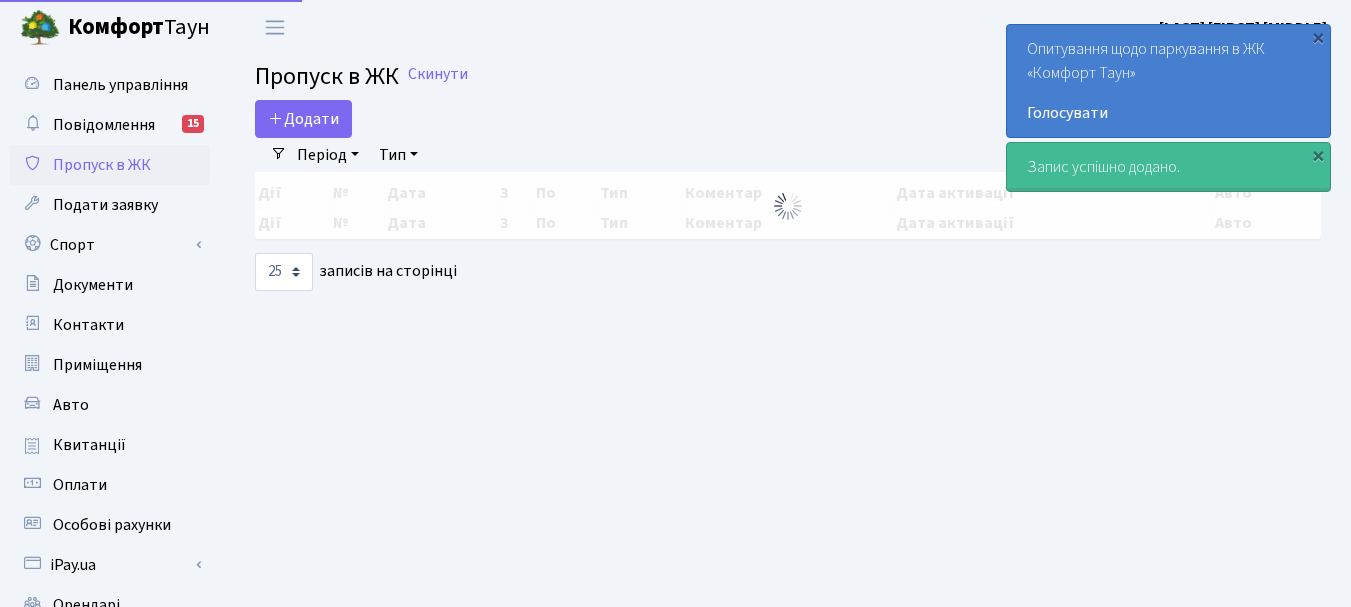 scroll, scrollTop: 0, scrollLeft: 0, axis: both 